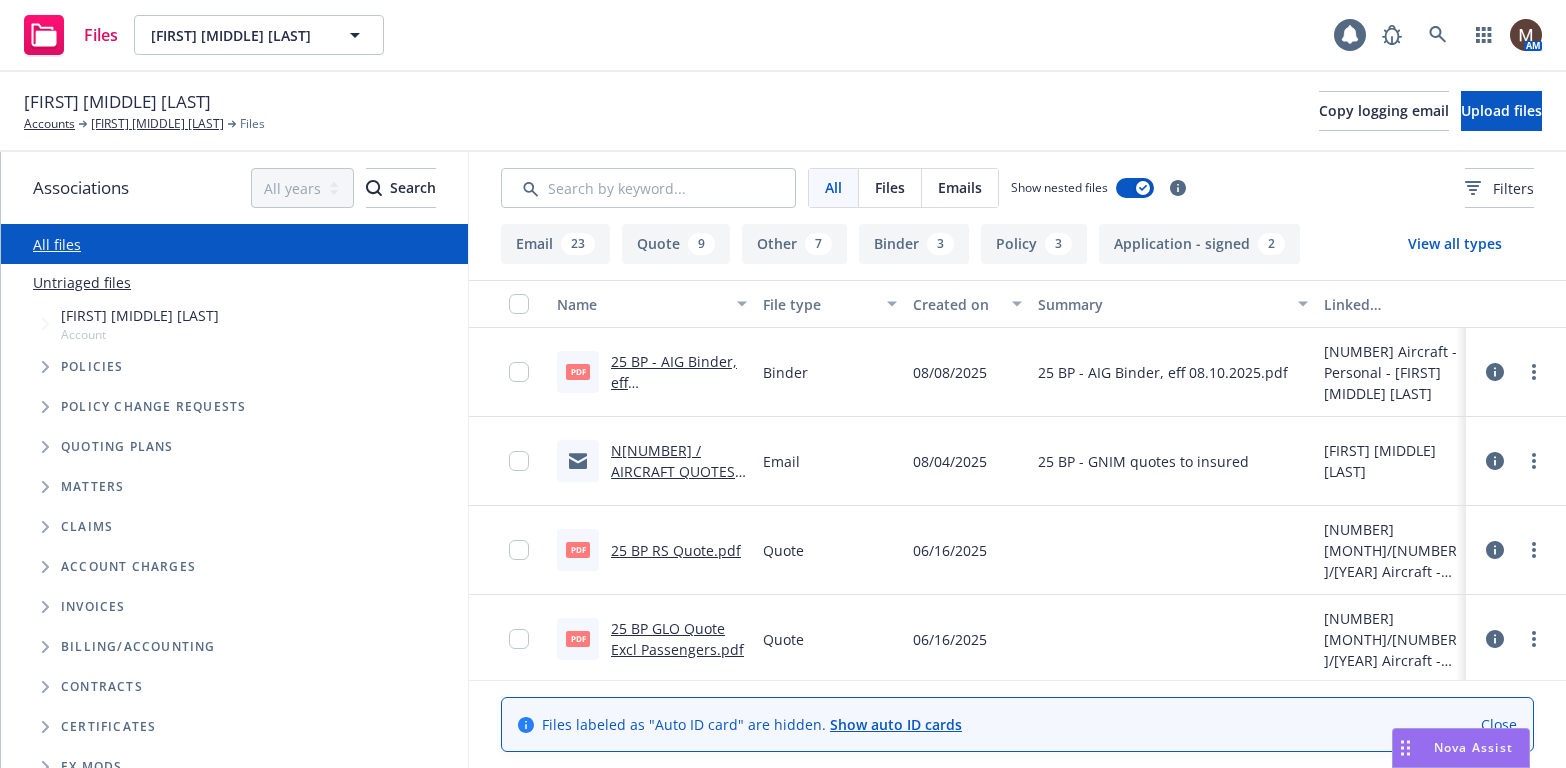 scroll, scrollTop: 0, scrollLeft: 0, axis: both 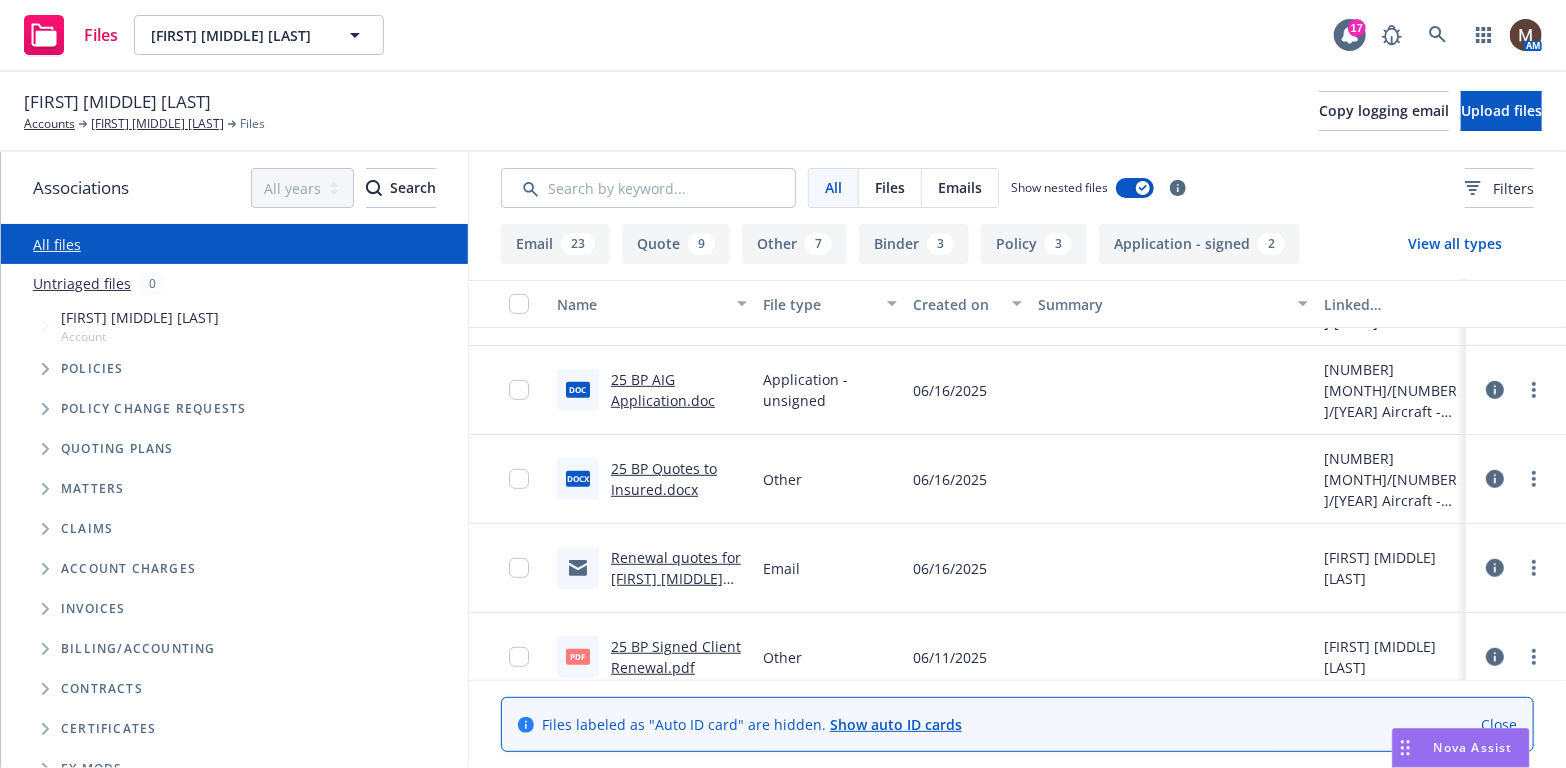 click on "Renewal quotes for [FIRST] [MIDDLE] [LAST]" at bounding box center (676, 578) 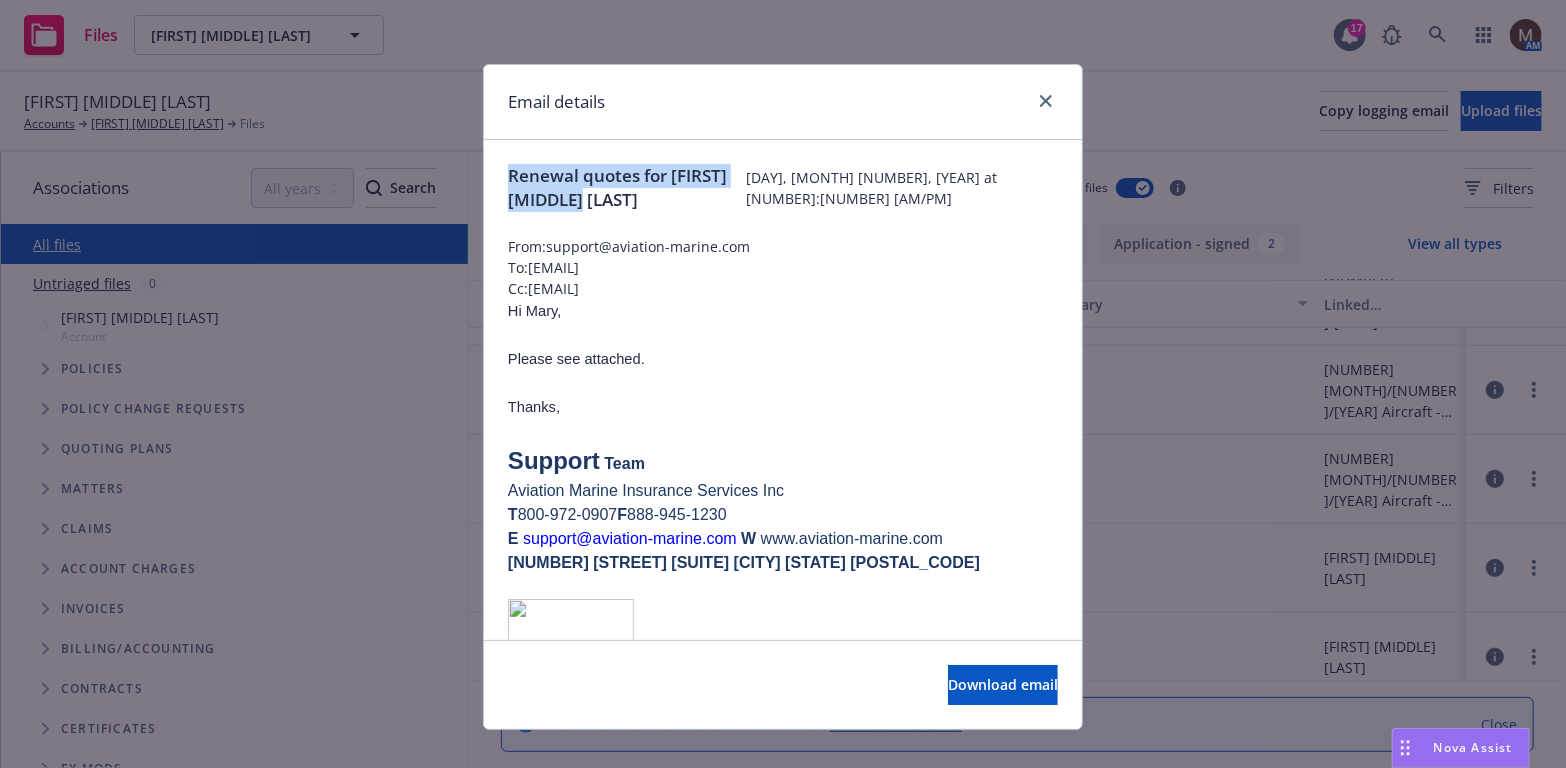 drag, startPoint x: 800, startPoint y: 171, endPoint x: 483, endPoint y: 179, distance: 317.10092 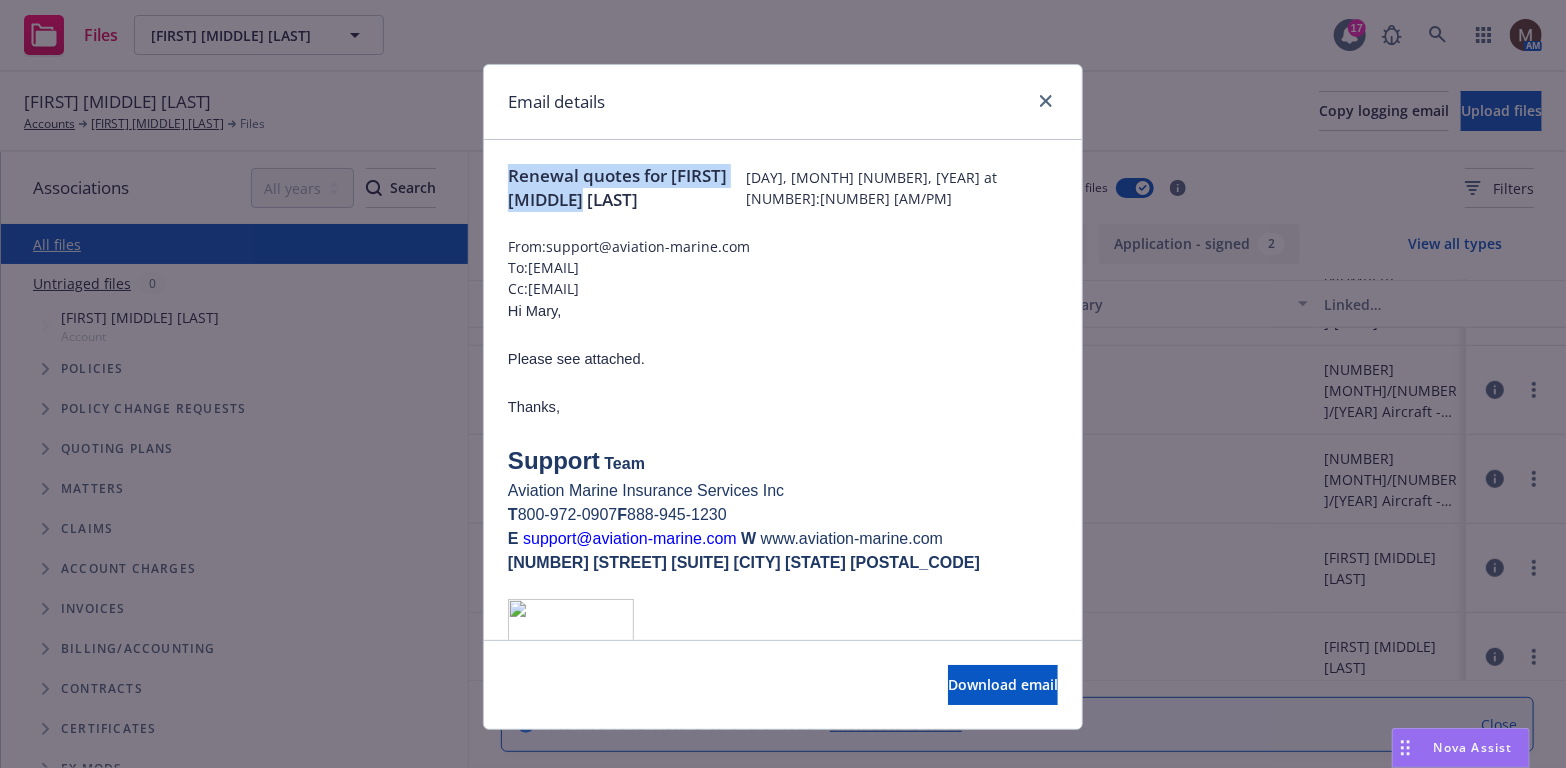 copy on "Renewal quotes for [FIRST] [MIDDLE] [LAST]" 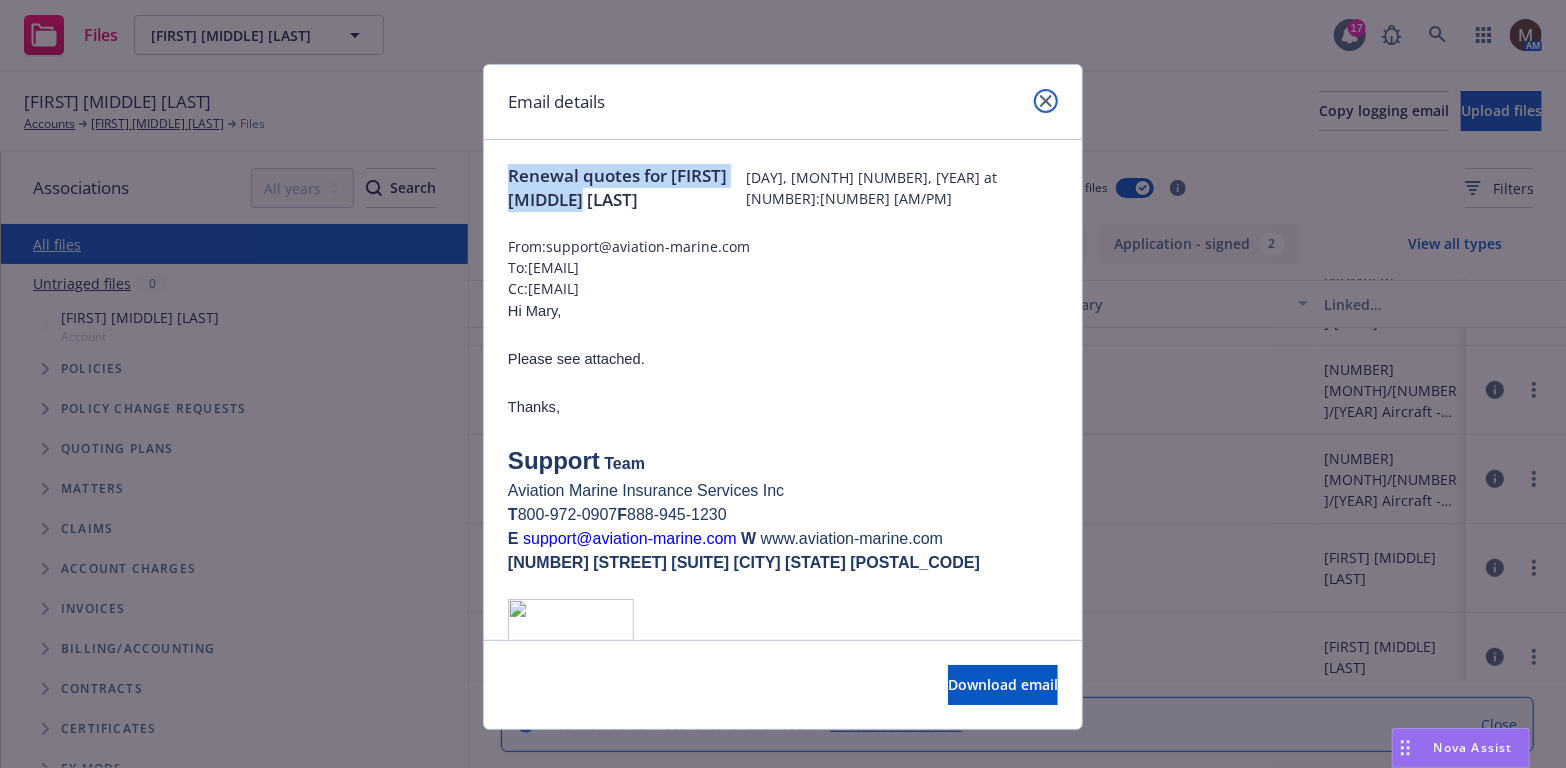 drag, startPoint x: 1039, startPoint y: 100, endPoint x: 1039, endPoint y: 207, distance: 107 